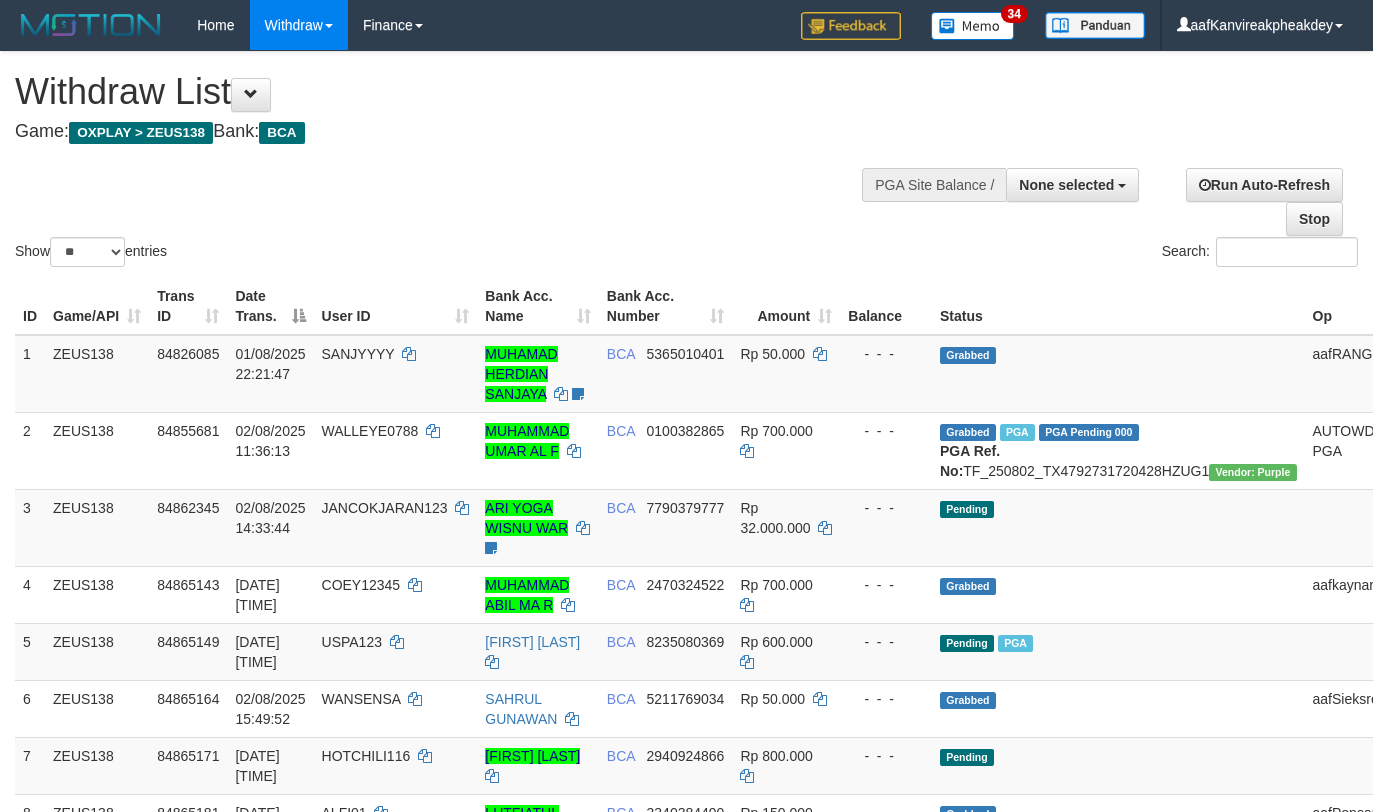 select 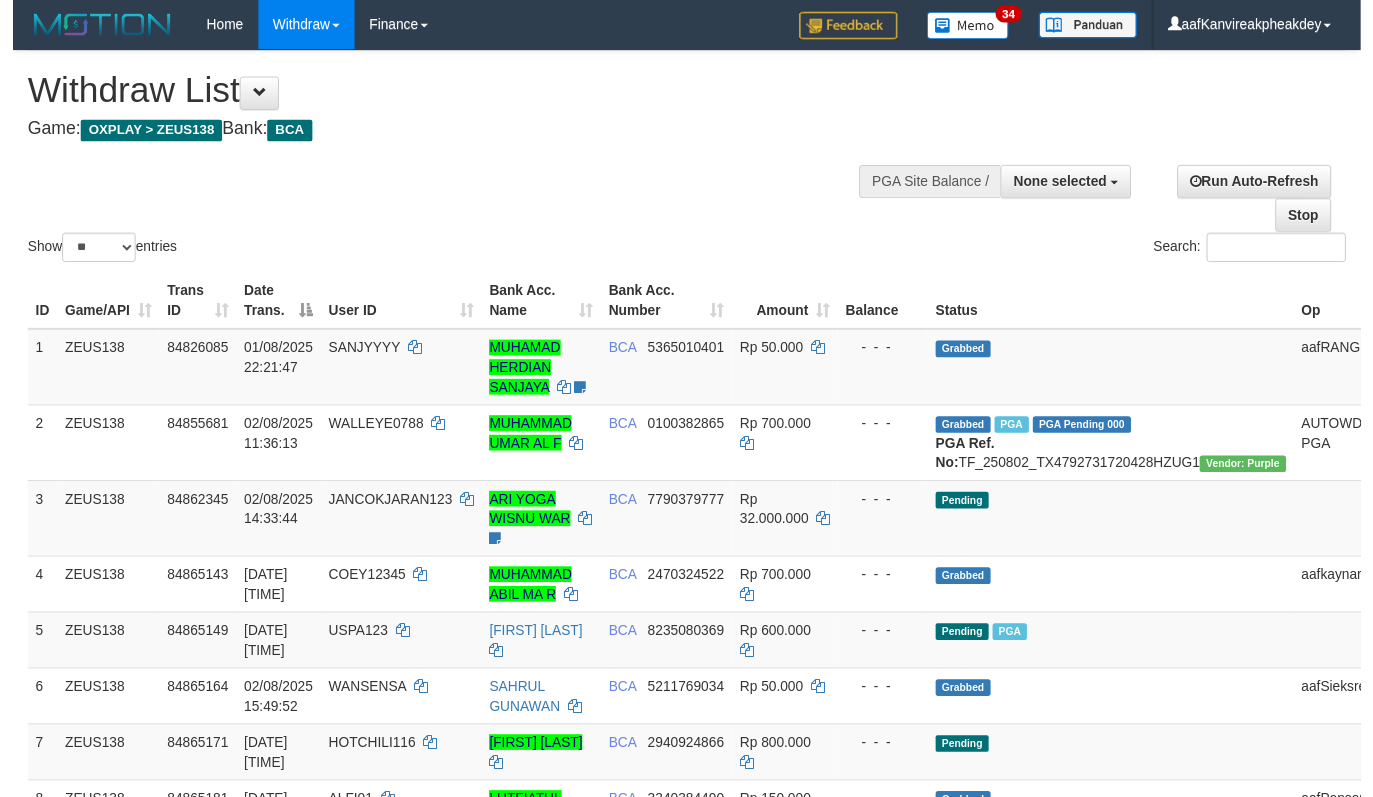 scroll, scrollTop: 67, scrollLeft: 0, axis: vertical 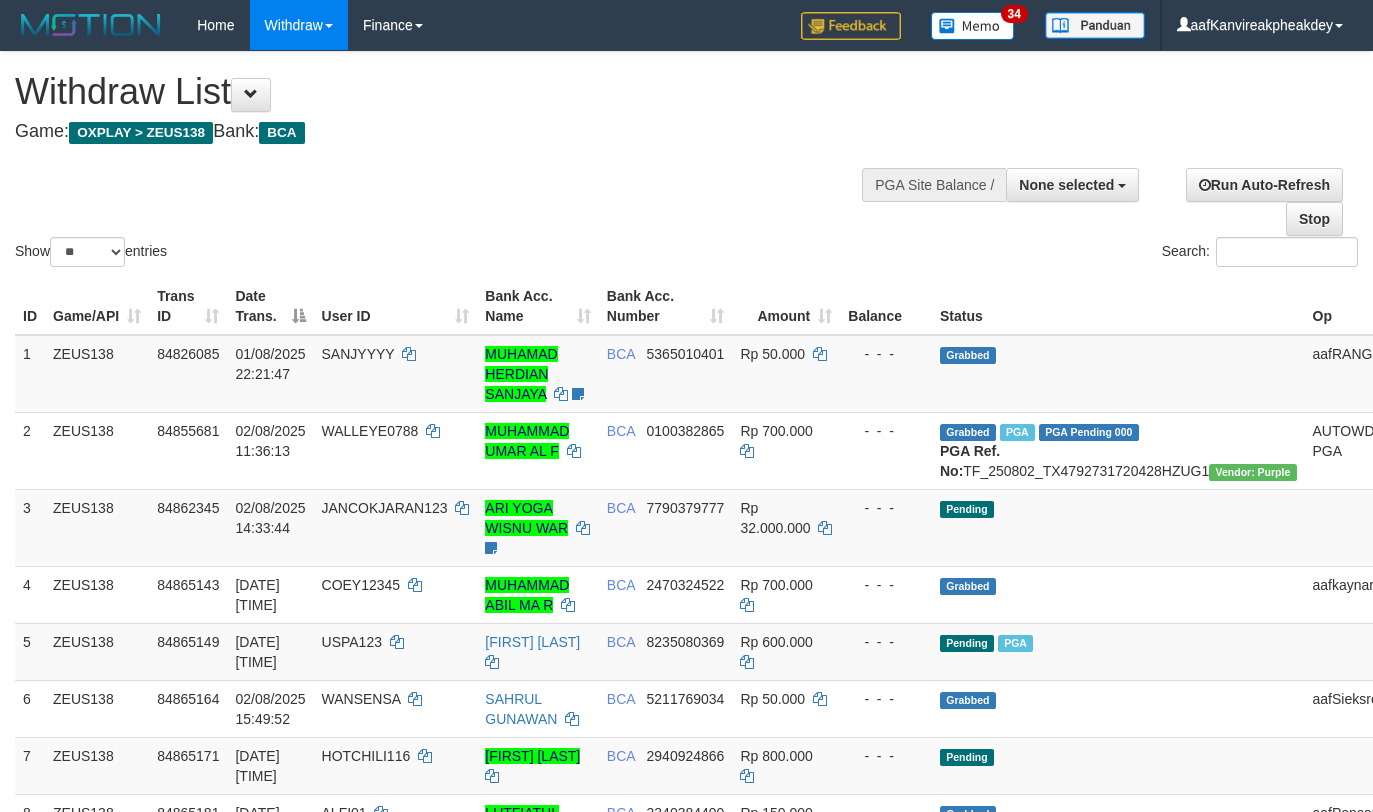 select 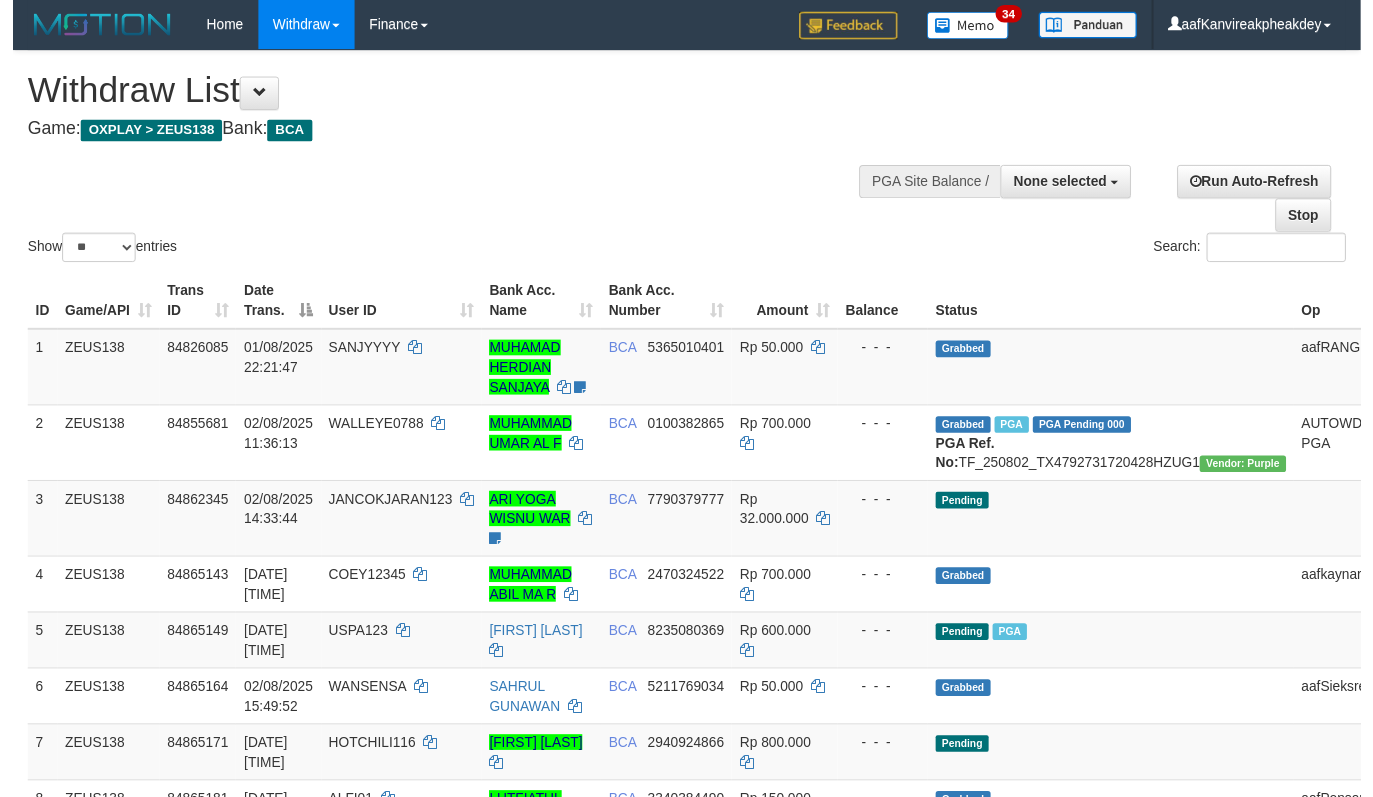 scroll, scrollTop: 67, scrollLeft: 0, axis: vertical 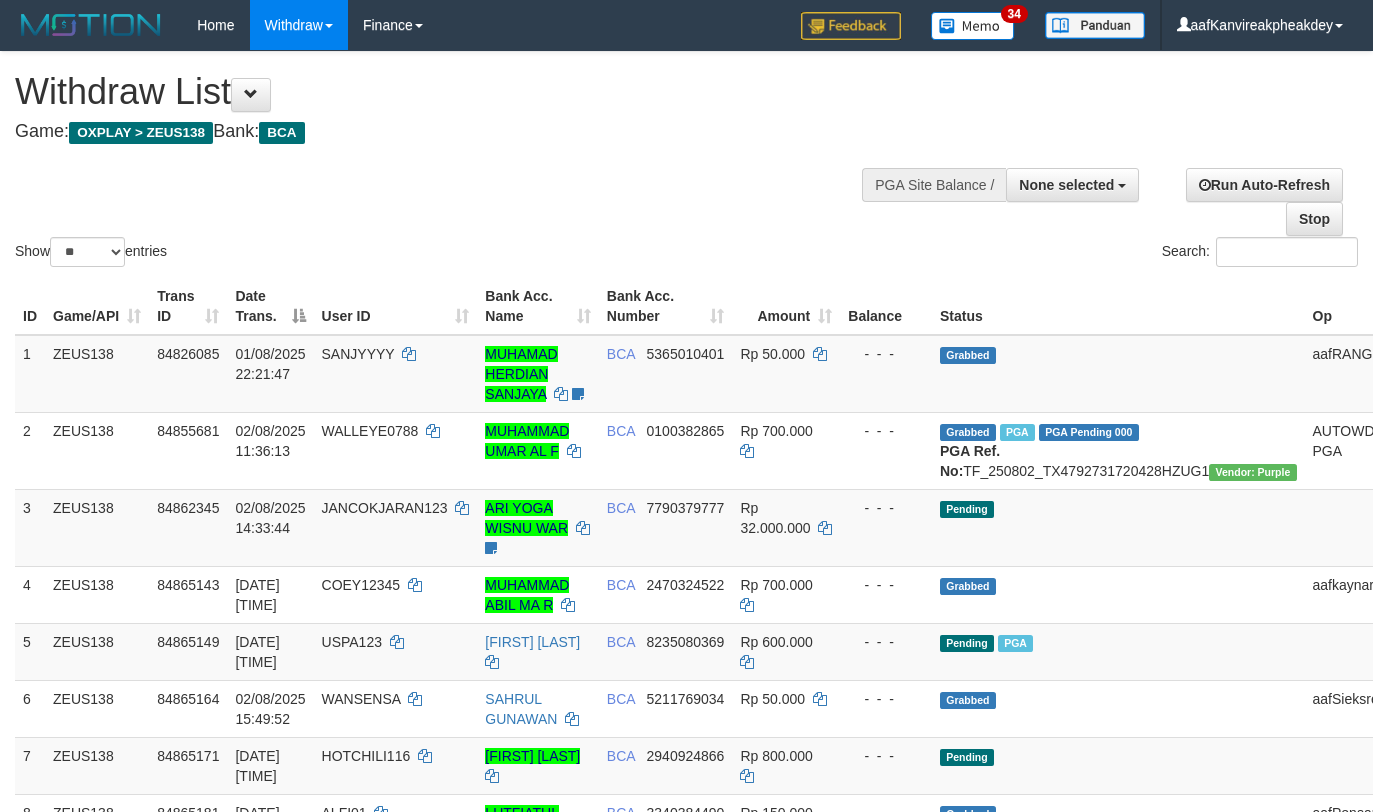 select 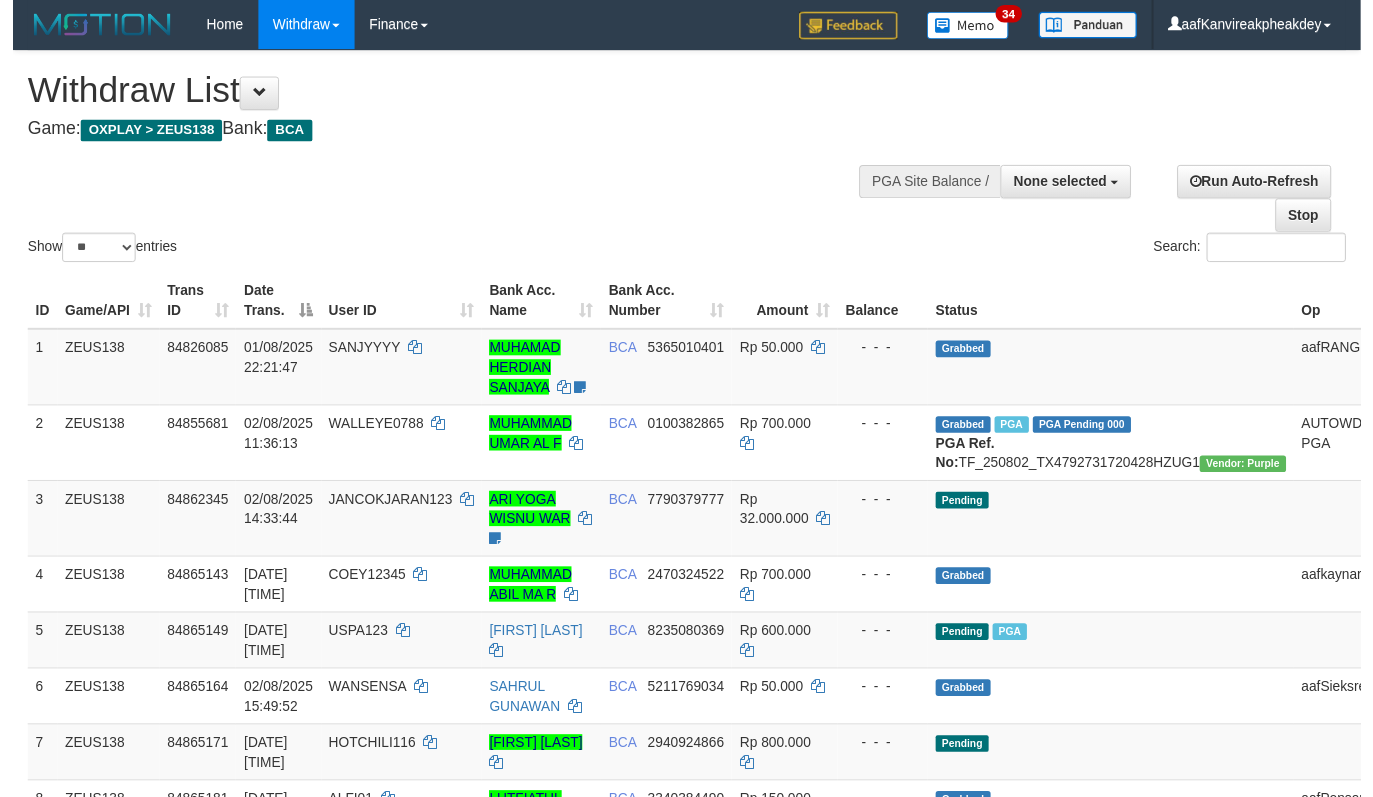 scroll, scrollTop: 67, scrollLeft: 0, axis: vertical 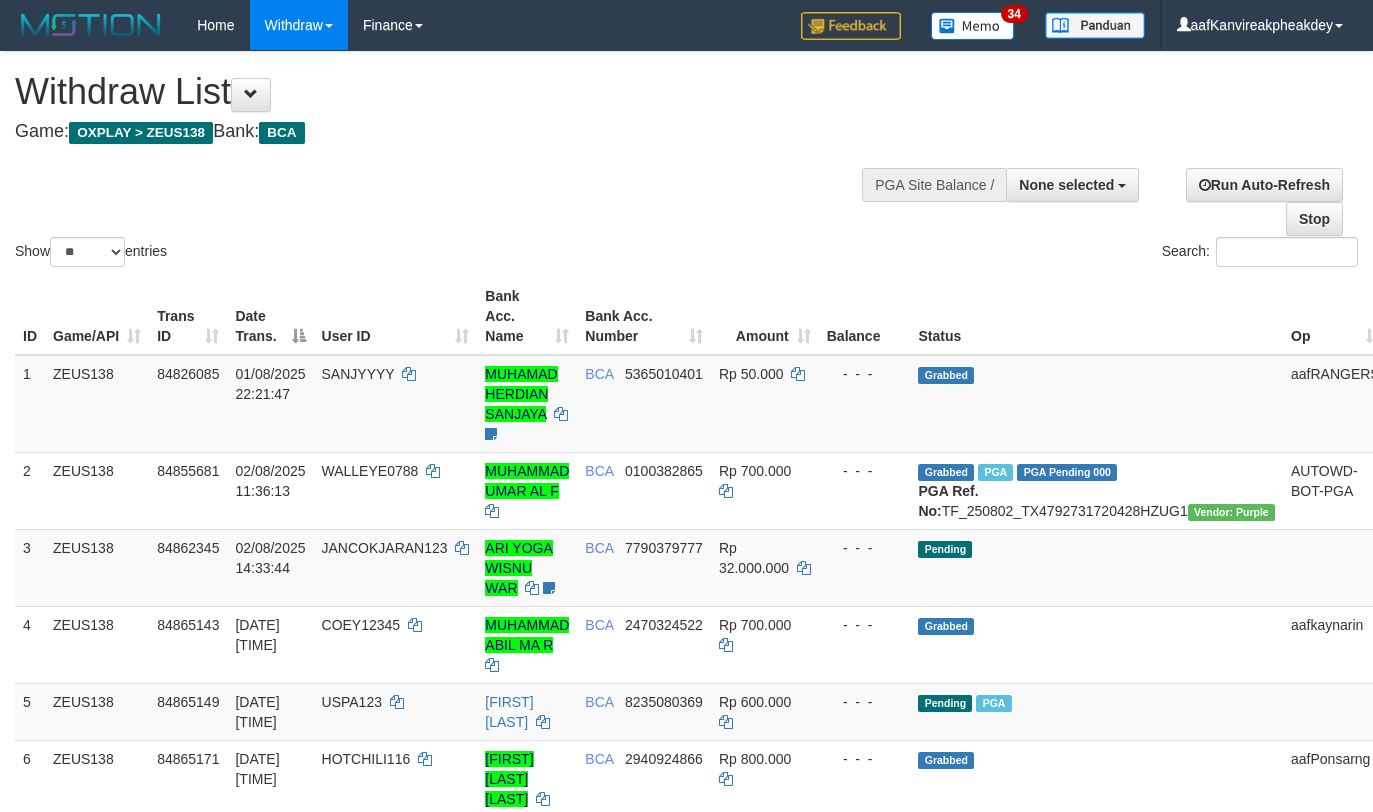 select 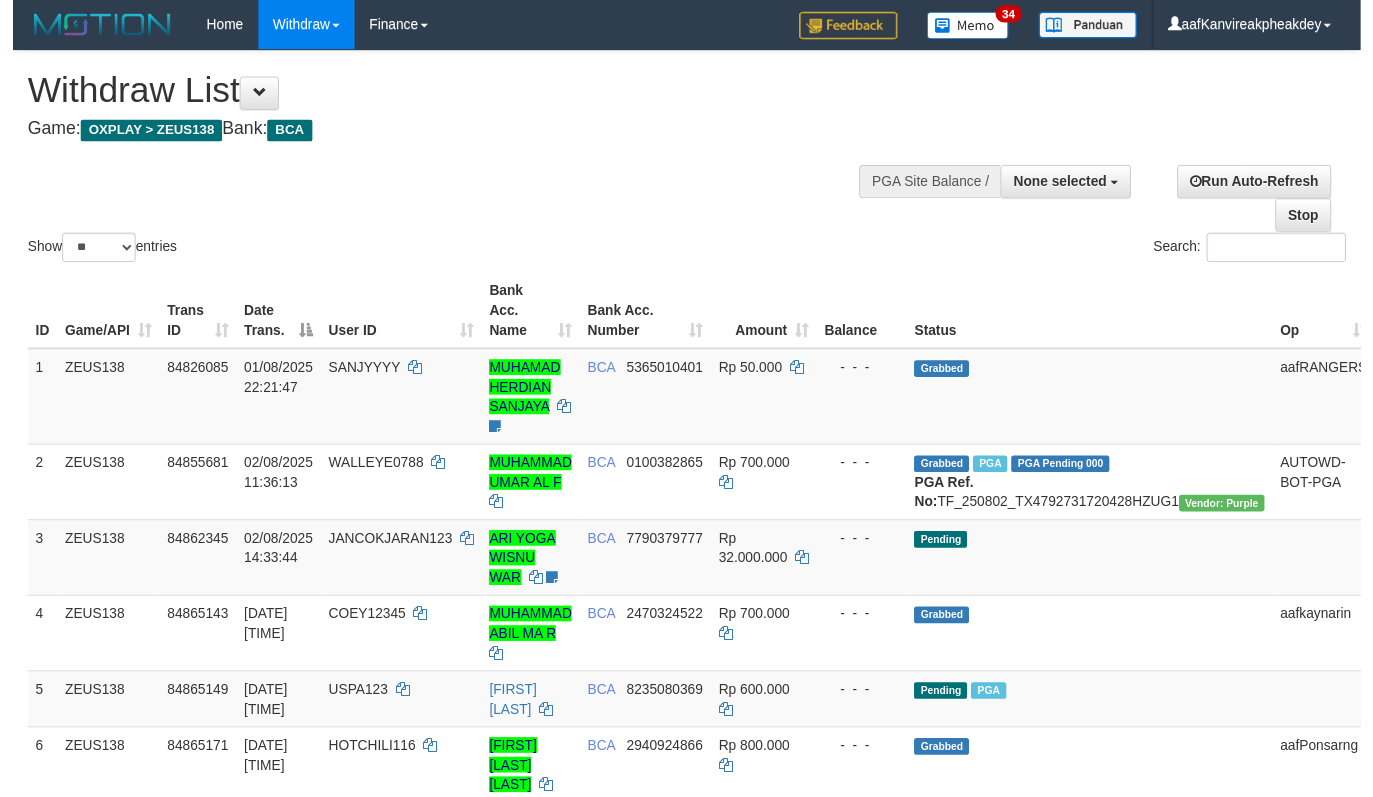 scroll, scrollTop: 67, scrollLeft: 0, axis: vertical 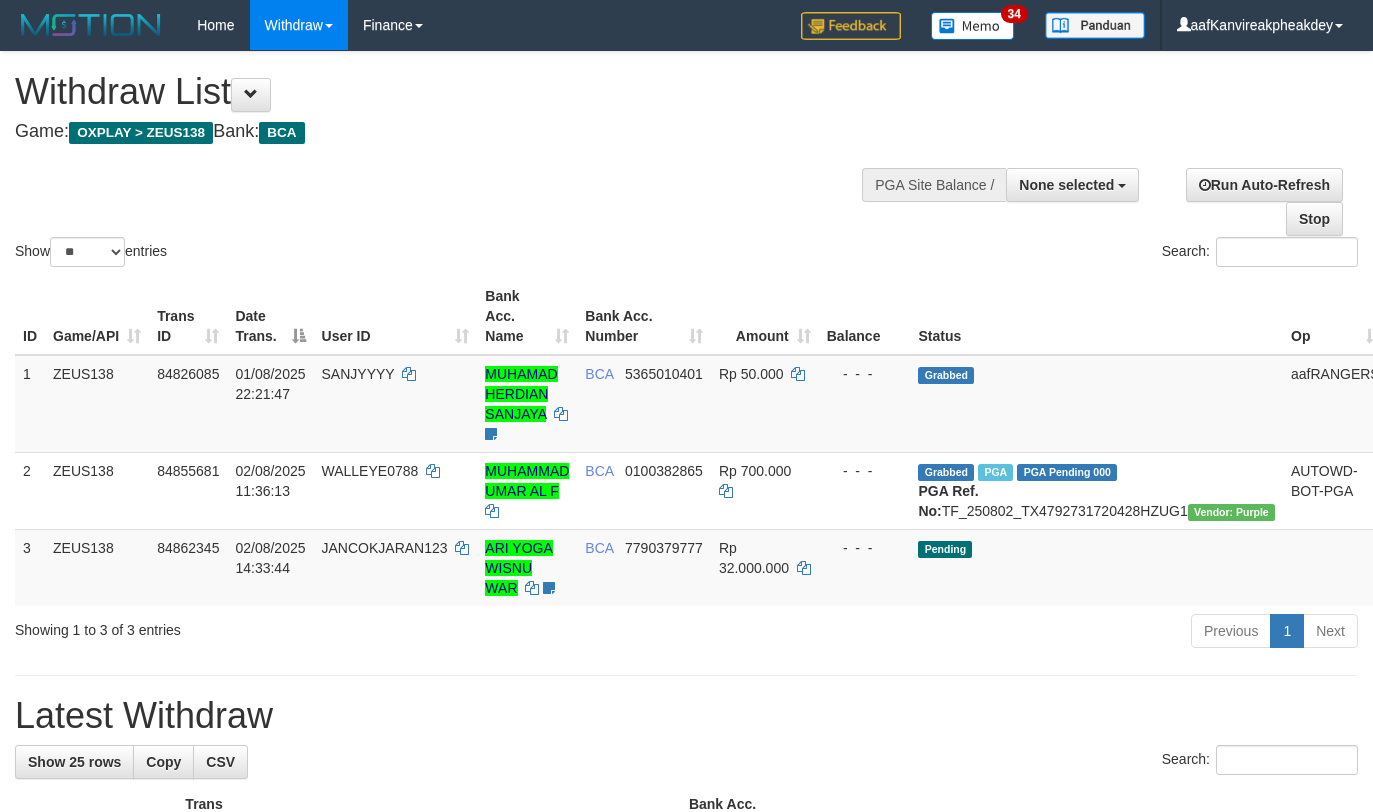 select 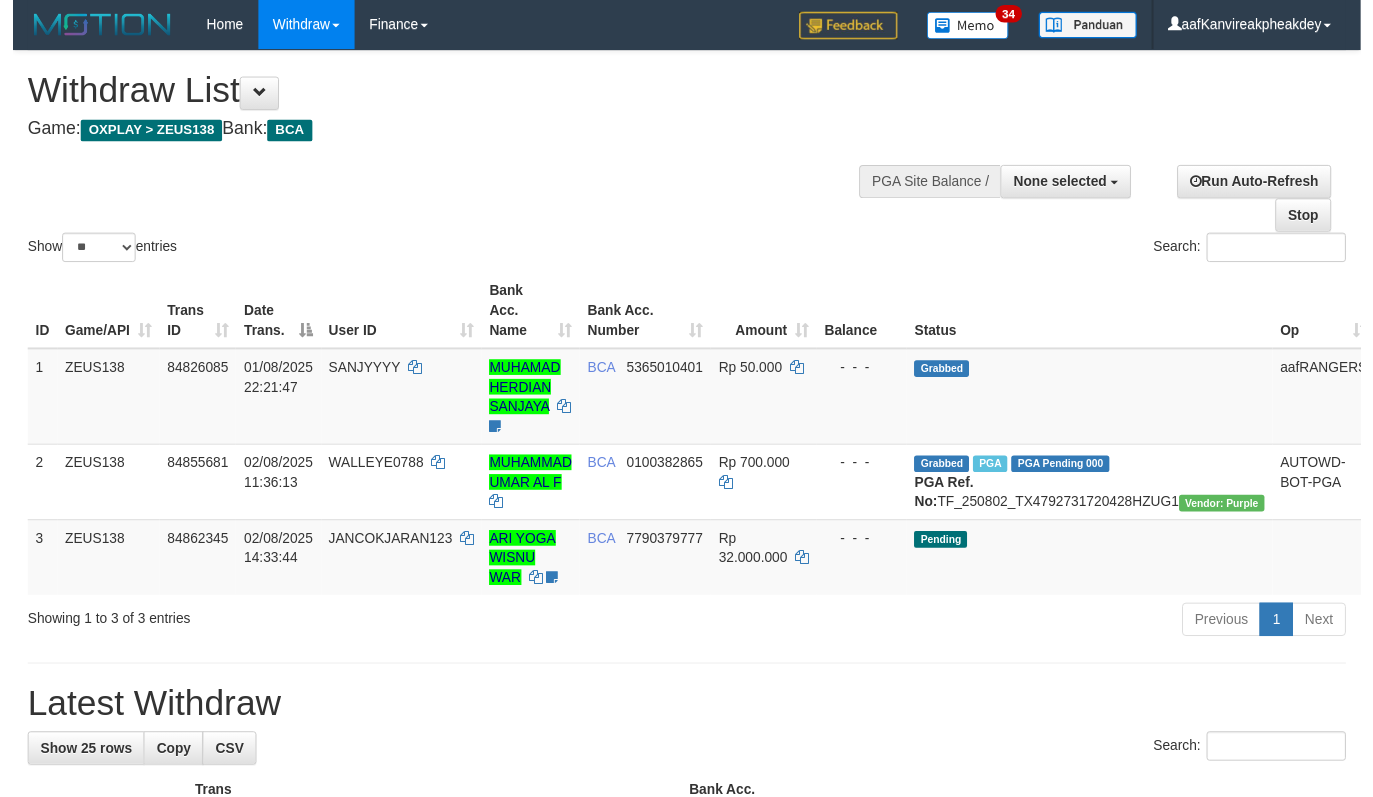 scroll, scrollTop: 67, scrollLeft: 0, axis: vertical 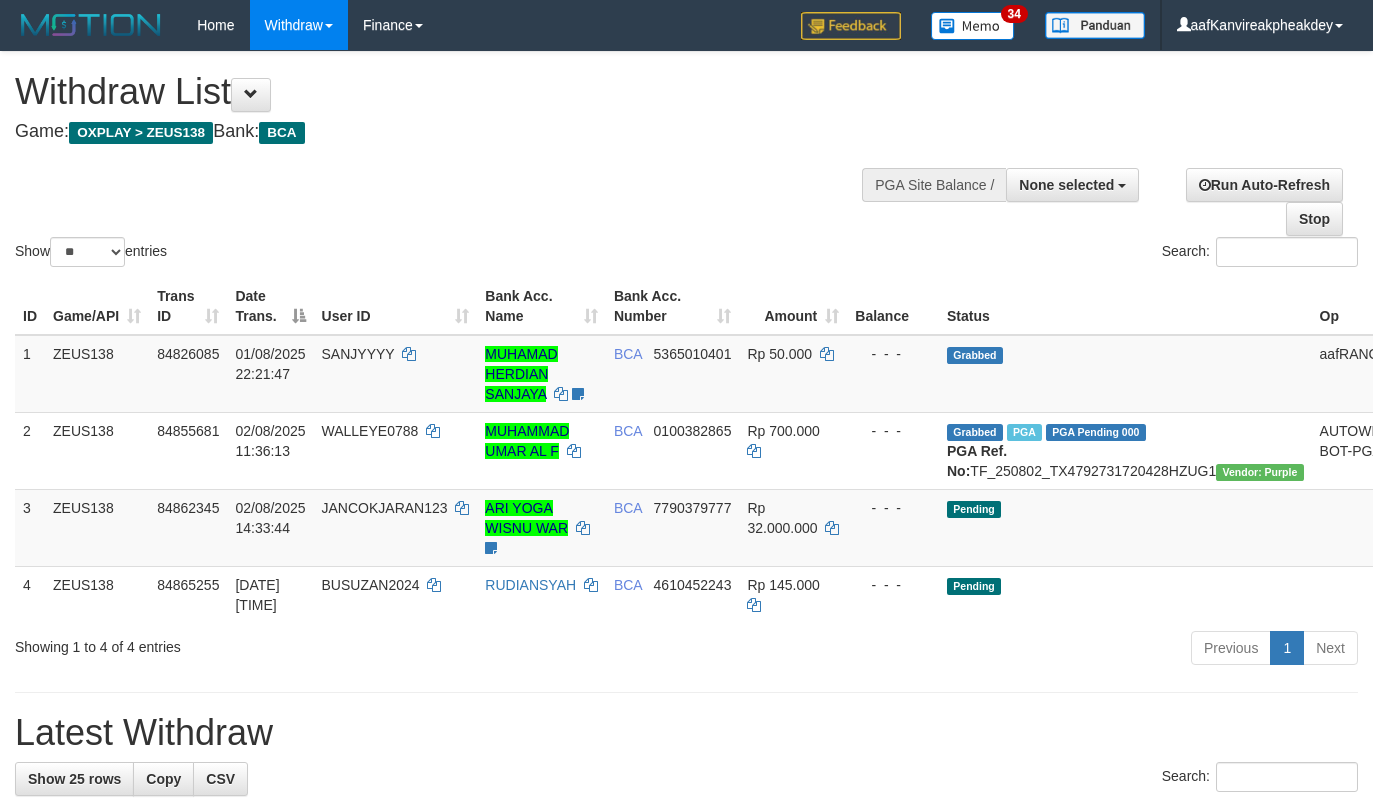 select 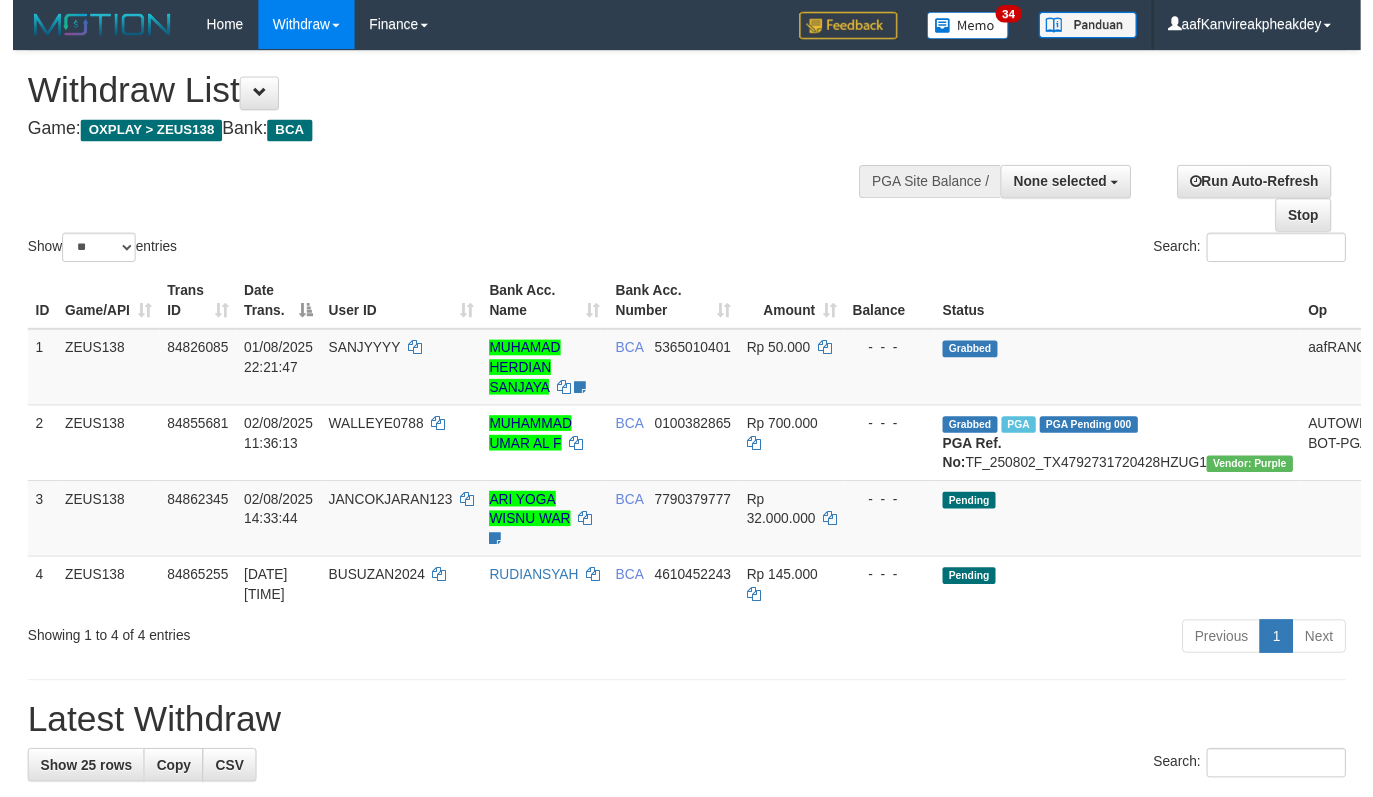 scroll, scrollTop: 67, scrollLeft: 0, axis: vertical 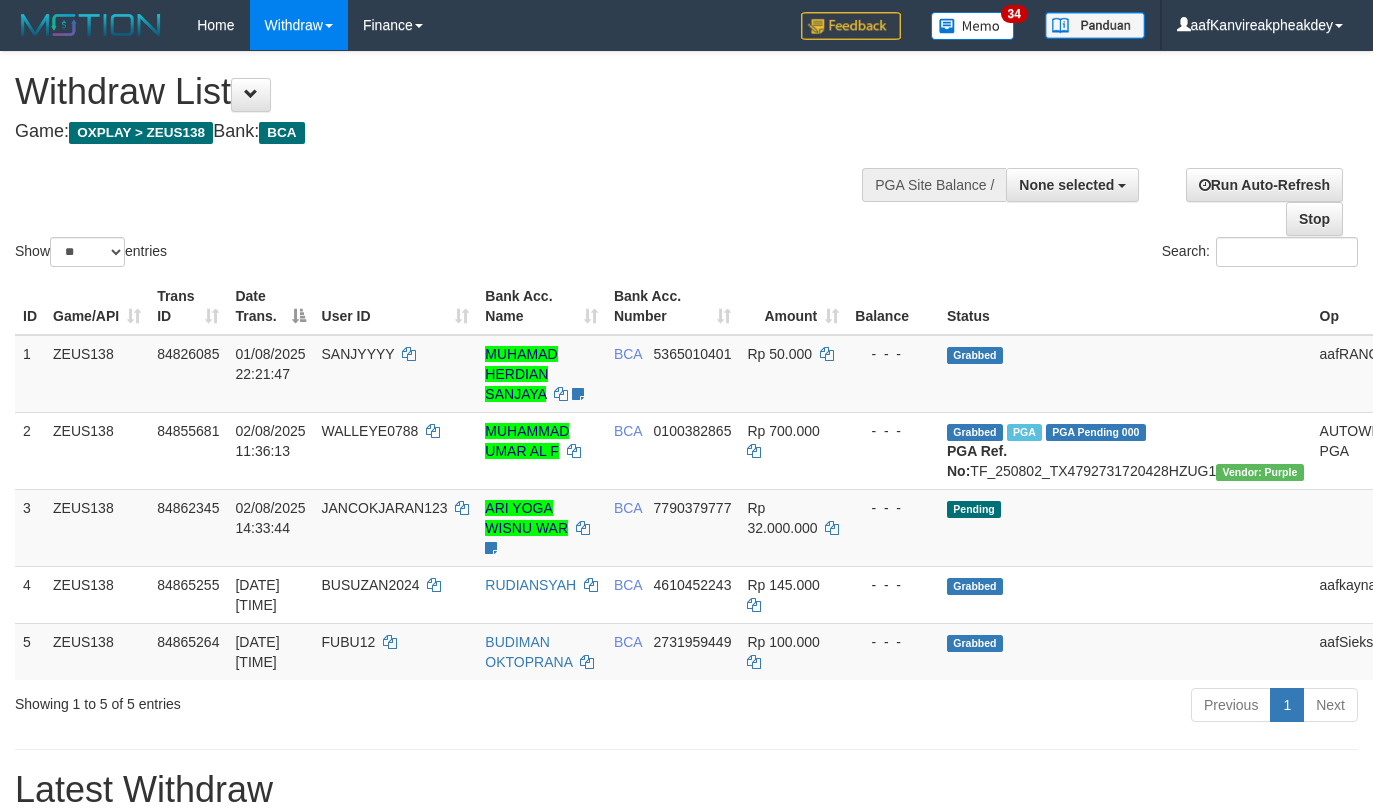 select 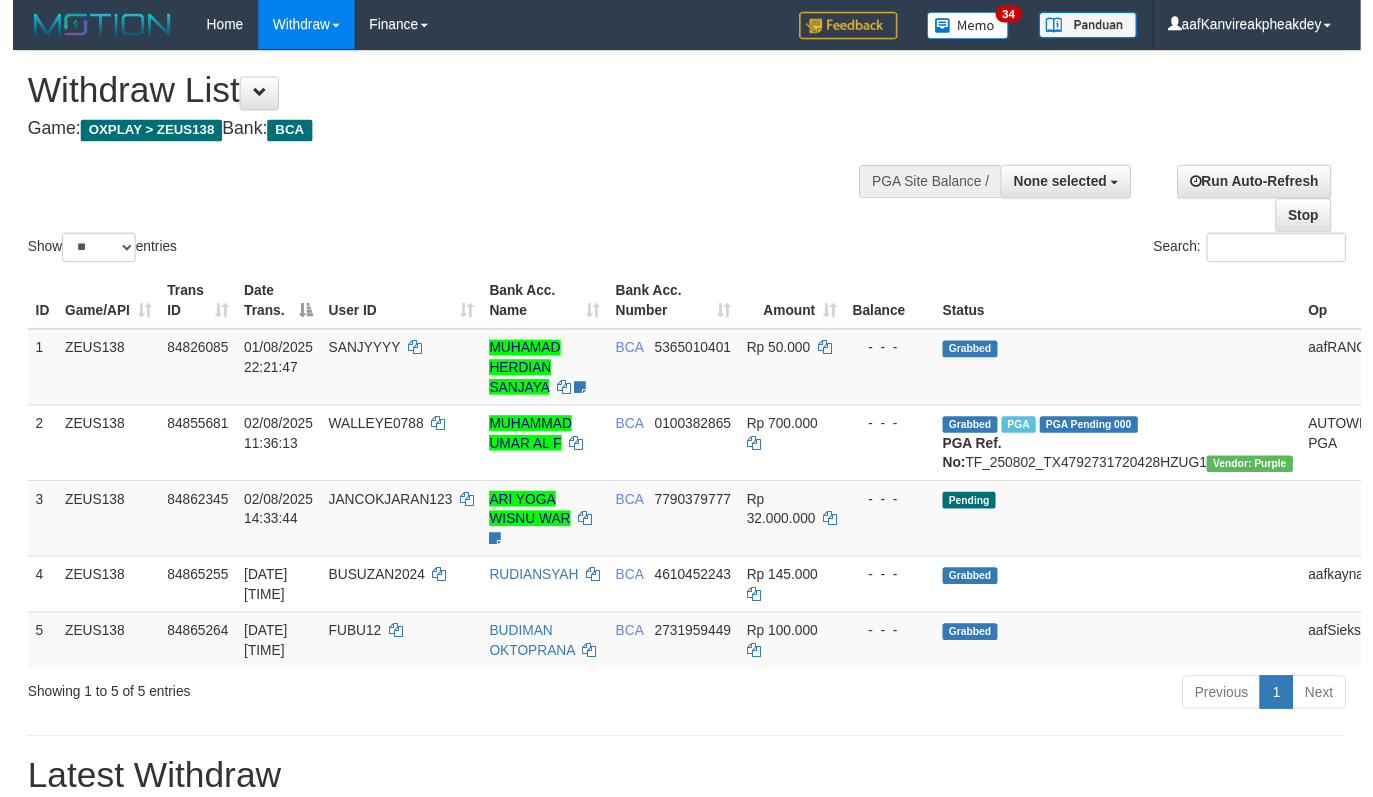 scroll, scrollTop: 67, scrollLeft: 0, axis: vertical 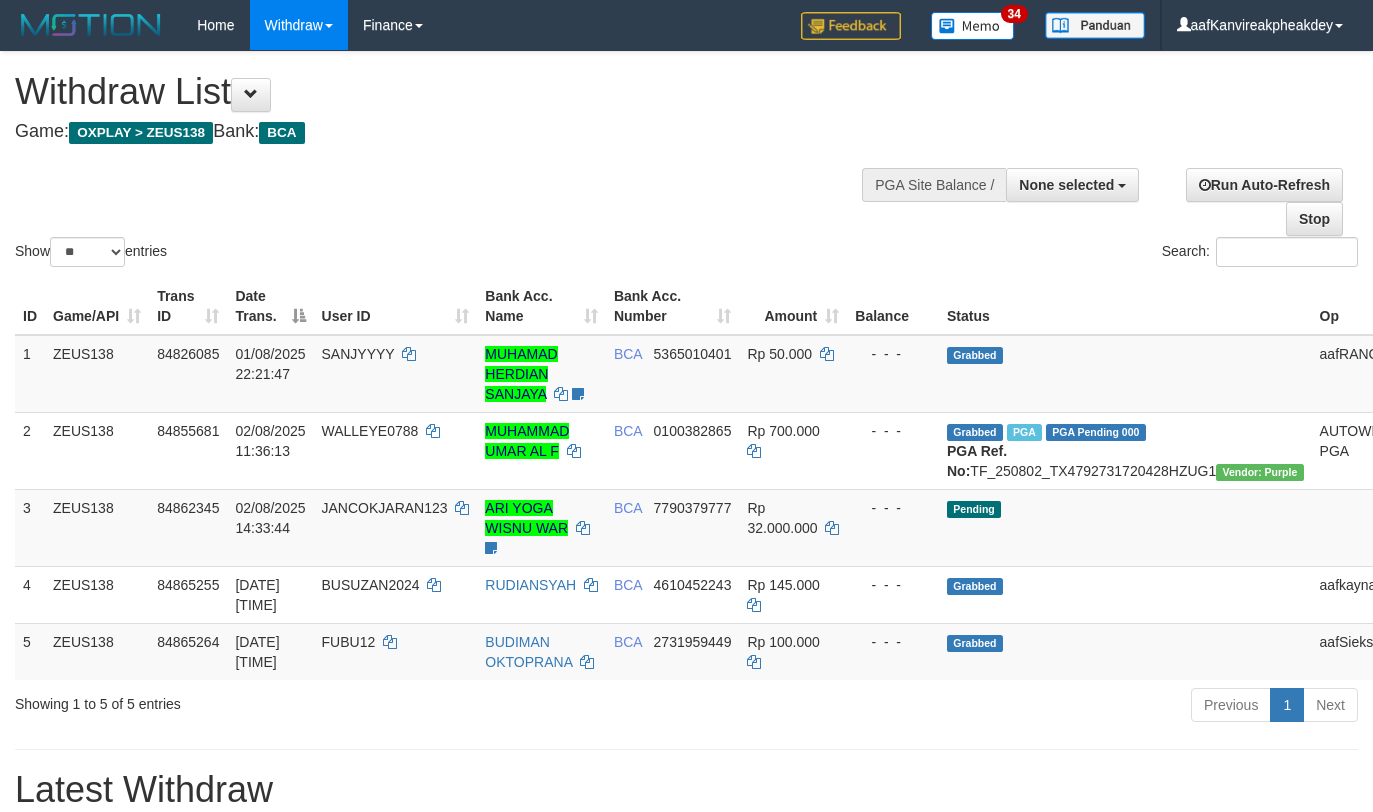 select 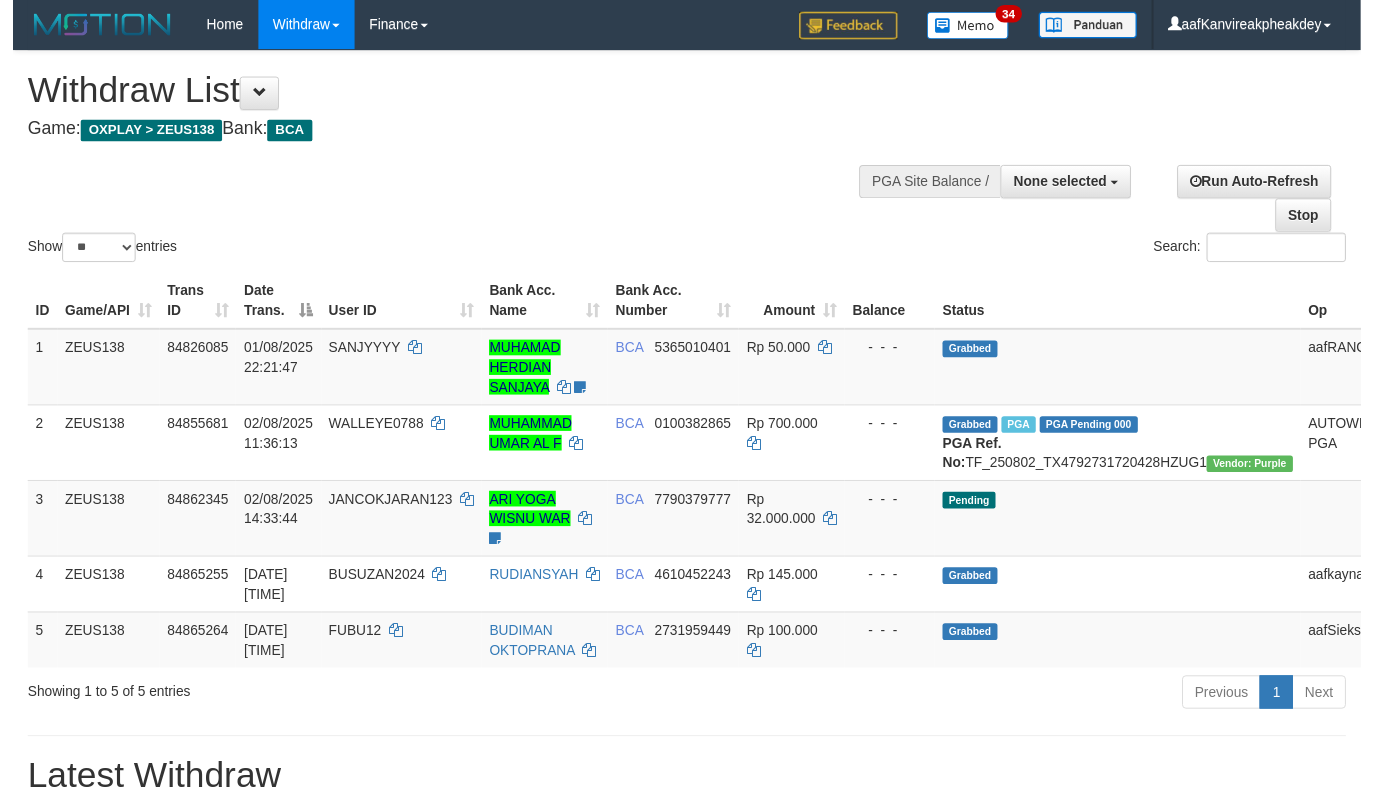 scroll, scrollTop: 67, scrollLeft: 0, axis: vertical 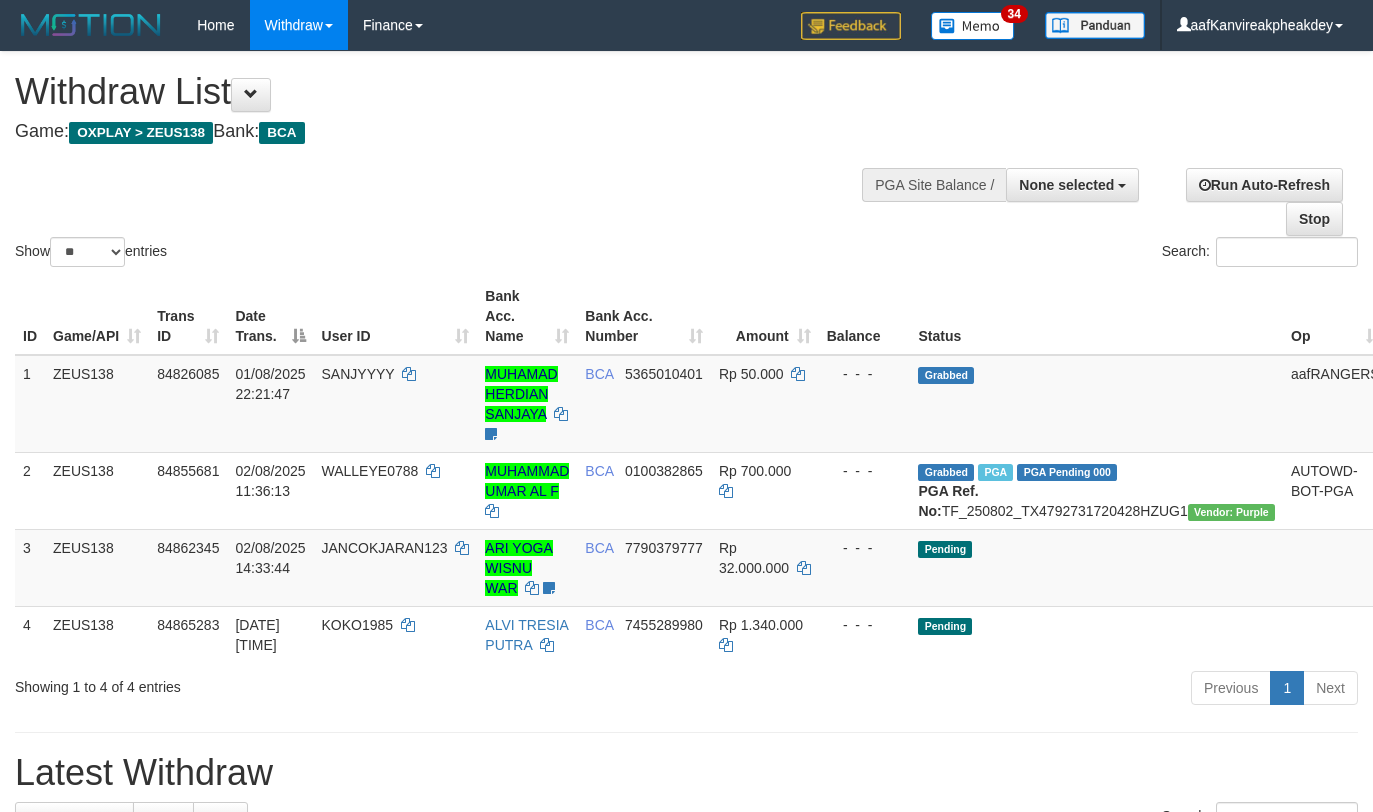 select 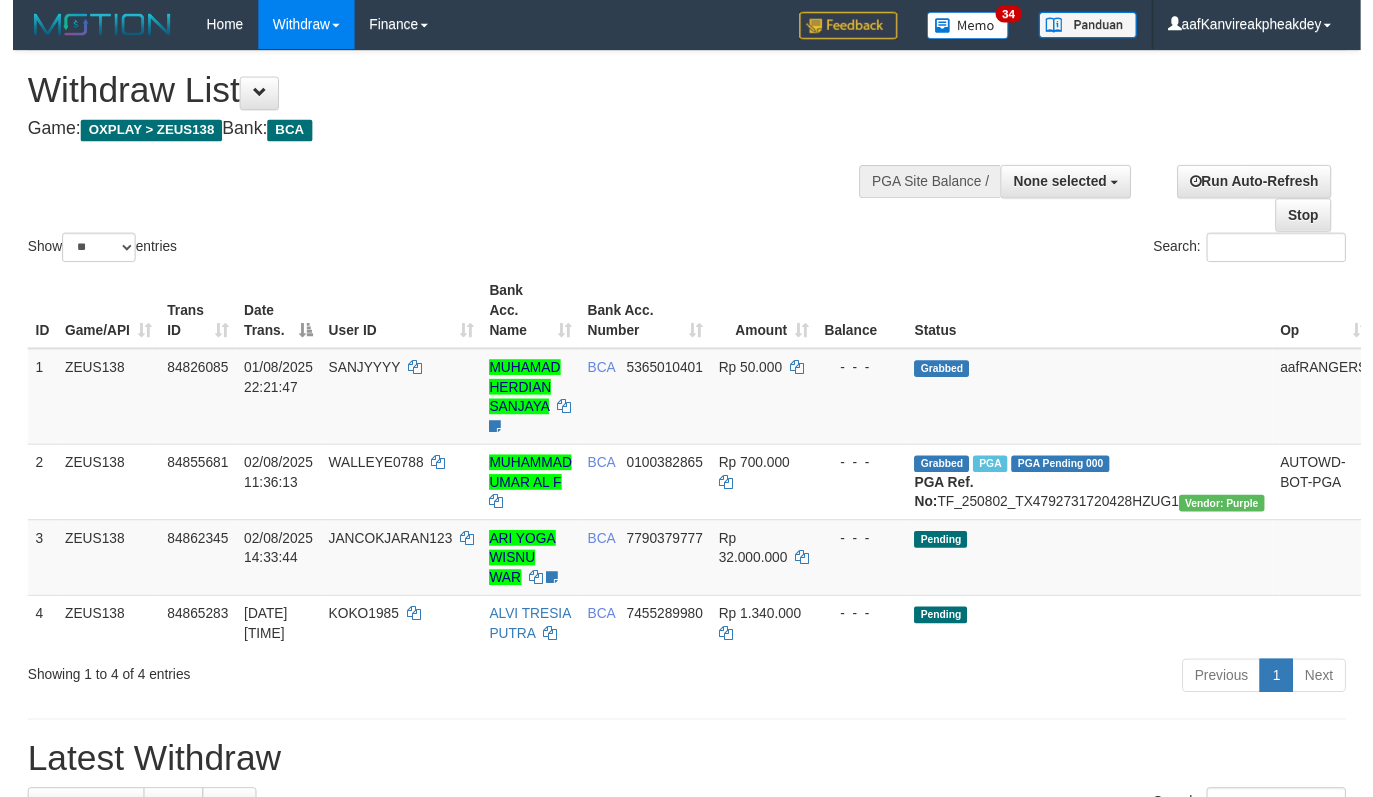 scroll, scrollTop: 0, scrollLeft: 0, axis: both 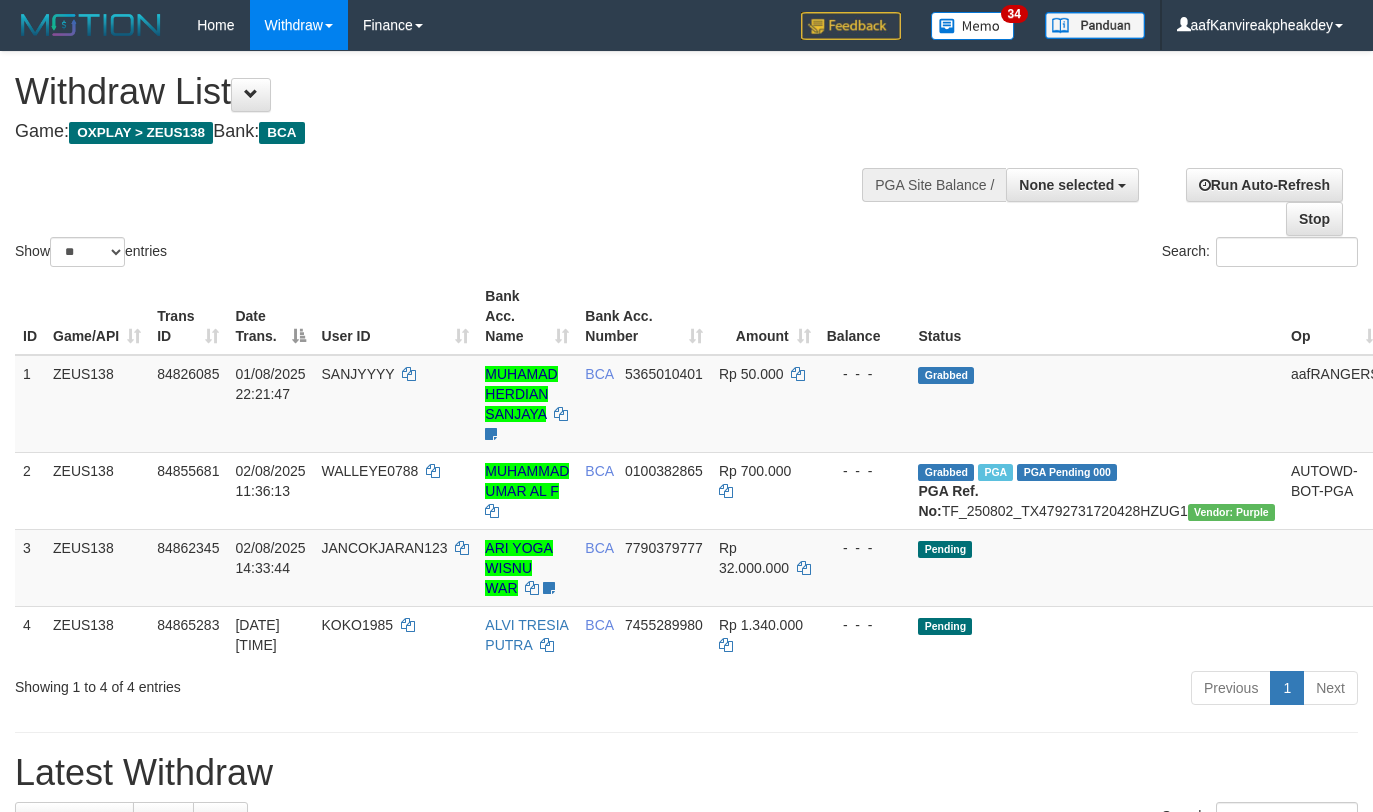 select 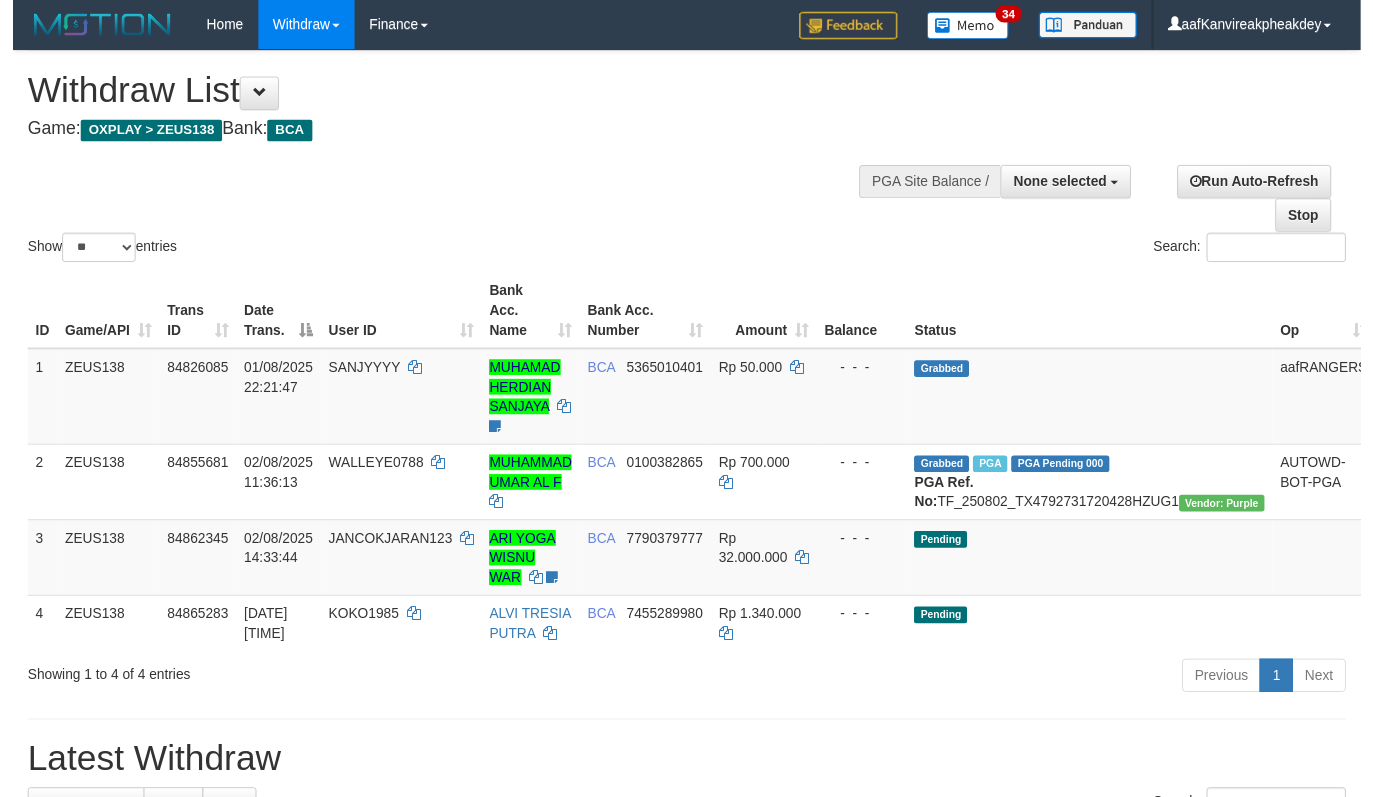 scroll, scrollTop: 0, scrollLeft: 0, axis: both 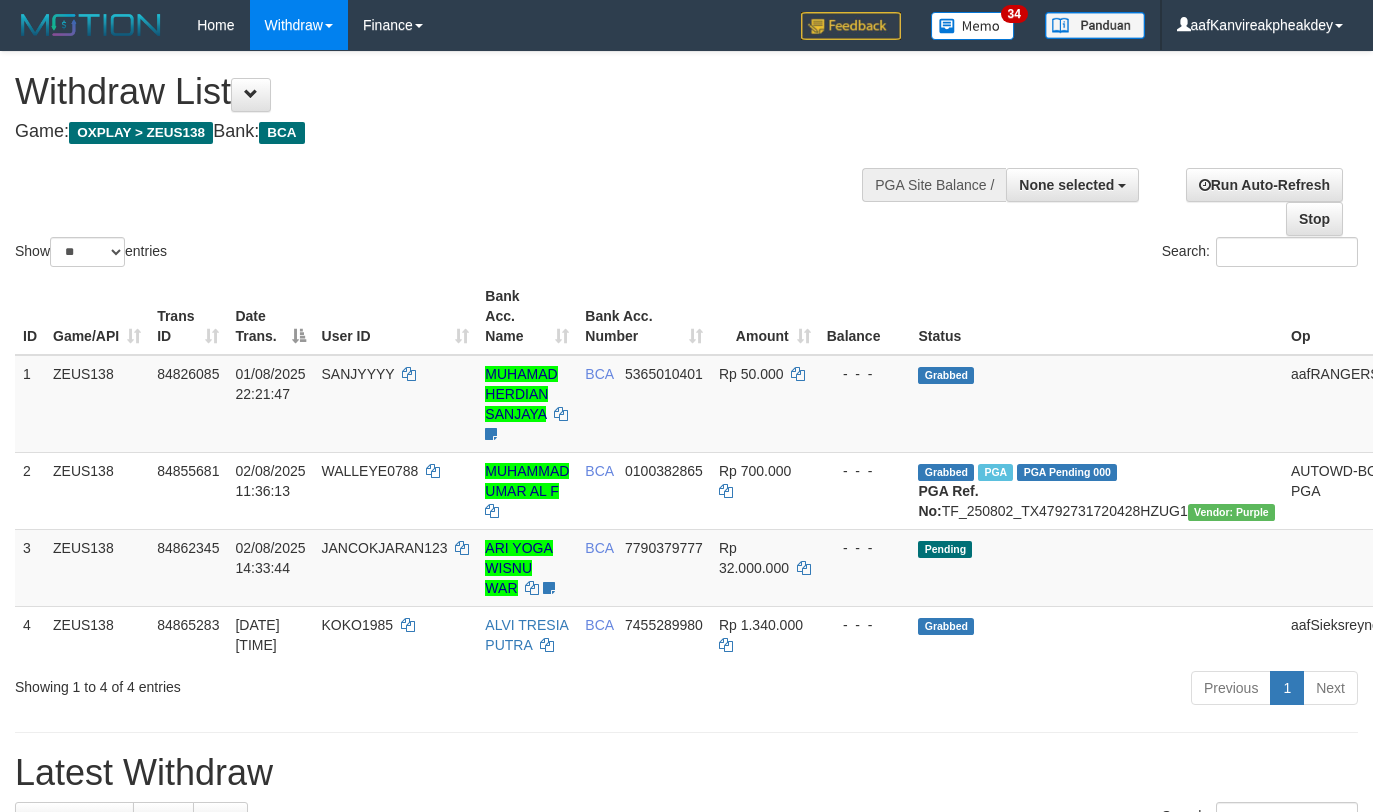select 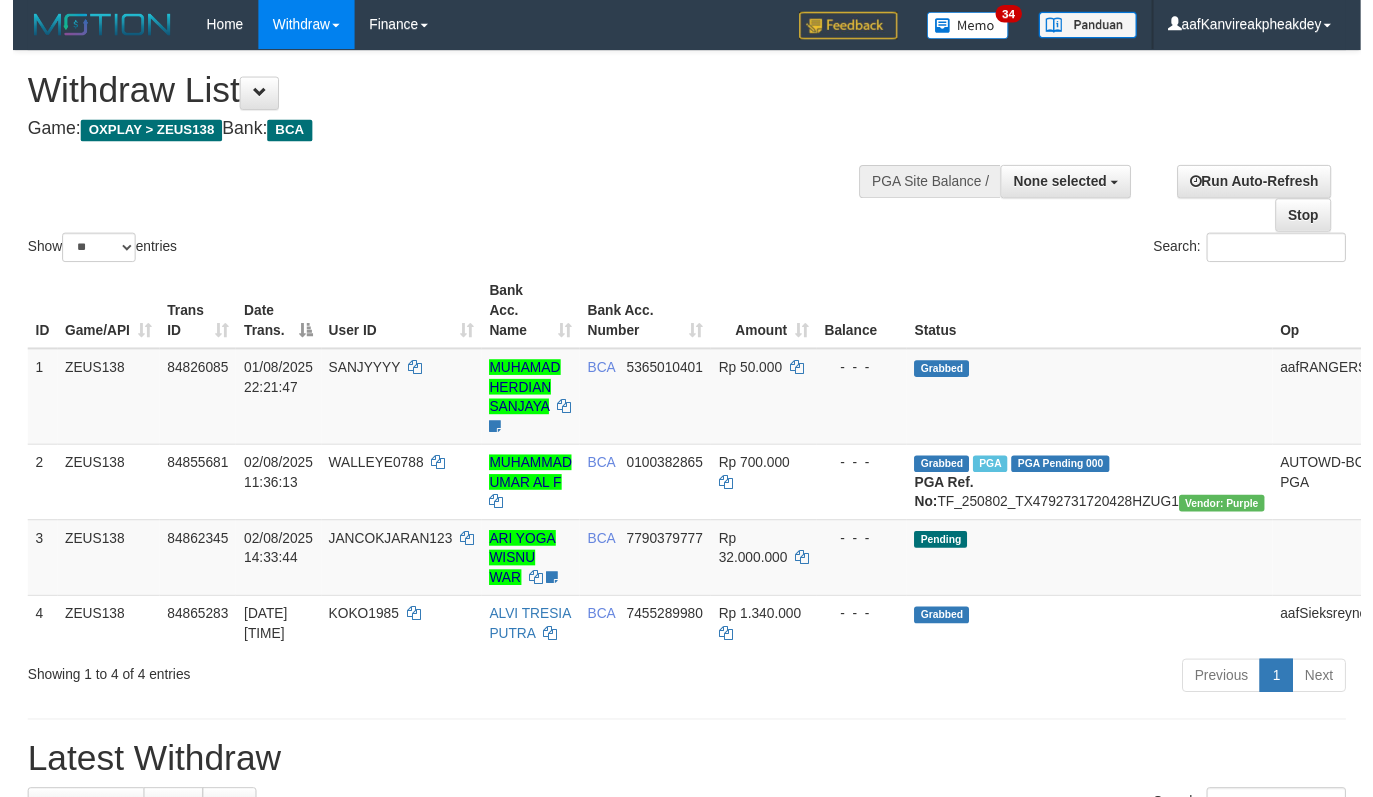 scroll, scrollTop: 0, scrollLeft: 0, axis: both 